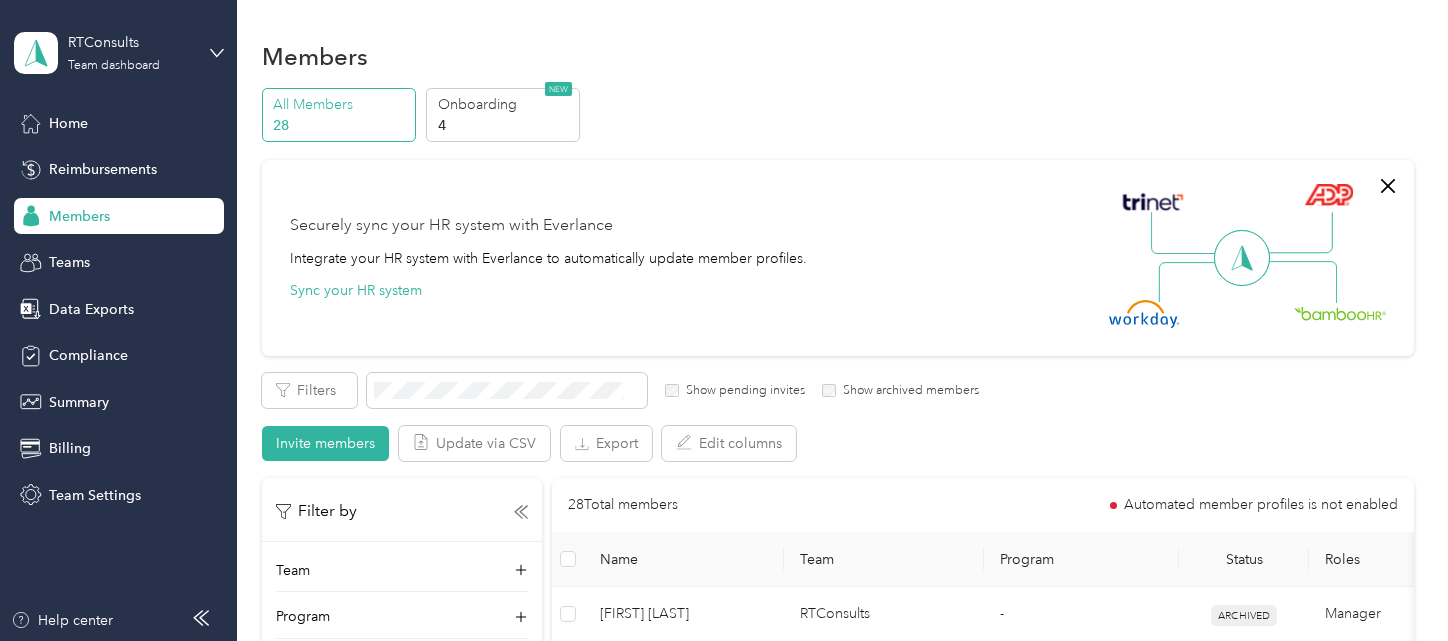 scroll, scrollTop: 0, scrollLeft: 0, axis: both 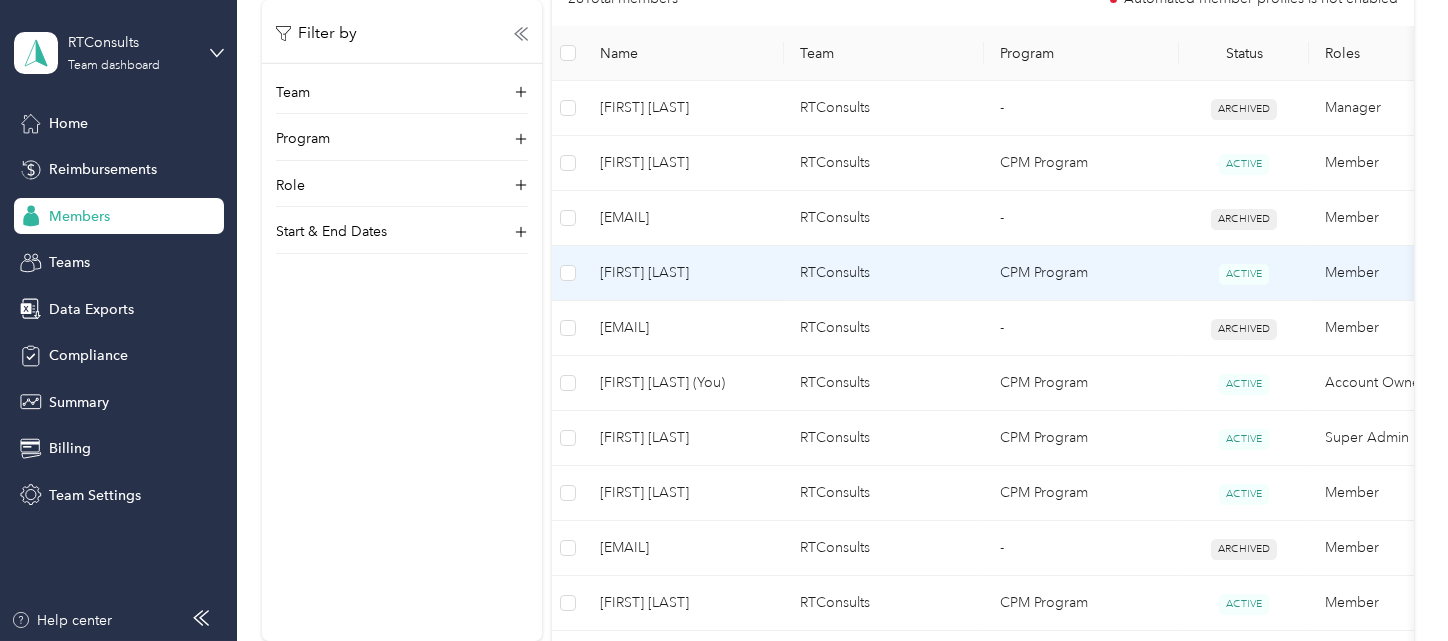 click on "[FIRST] [LAST]" at bounding box center (684, 273) 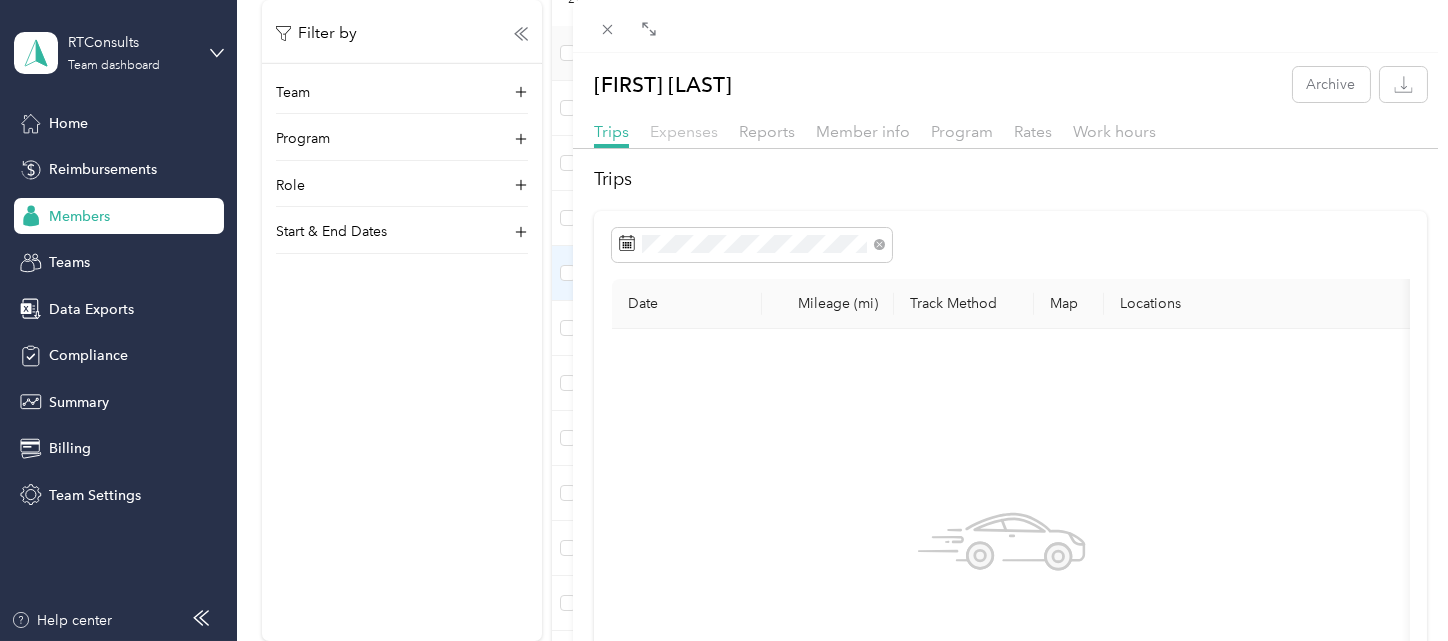 click on "Expenses" at bounding box center [684, 131] 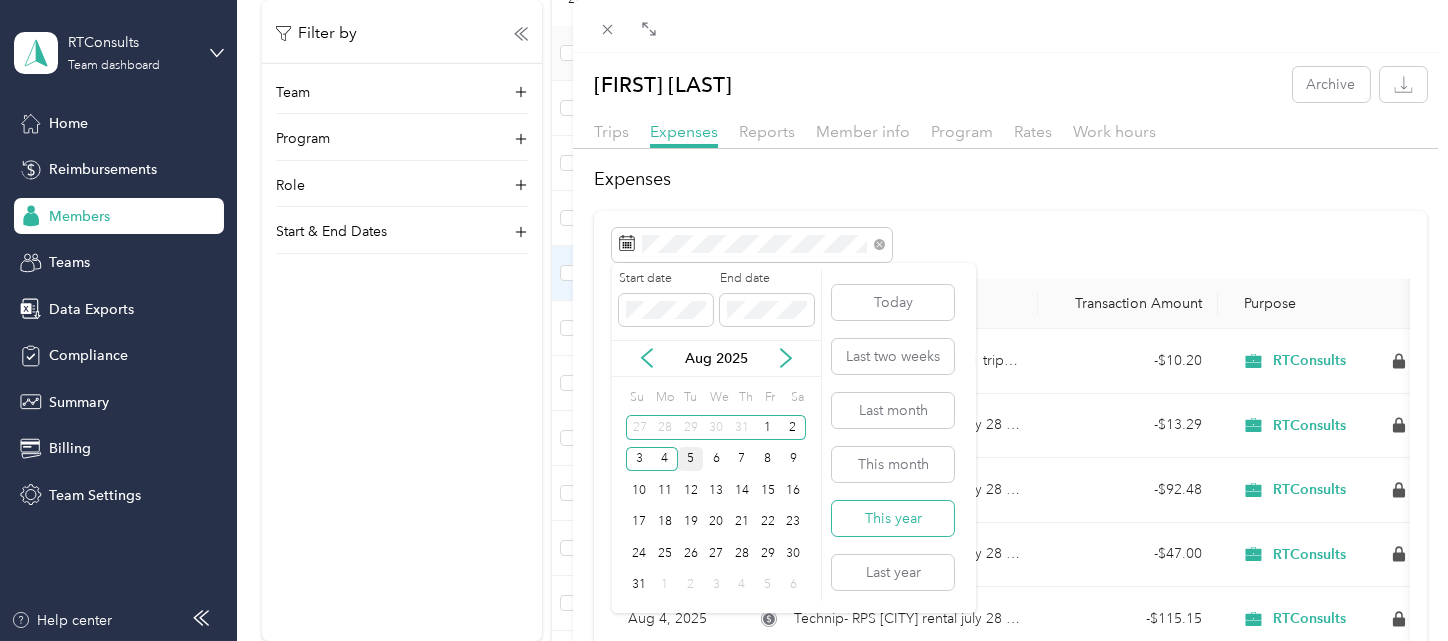 click on "This year" at bounding box center [893, 518] 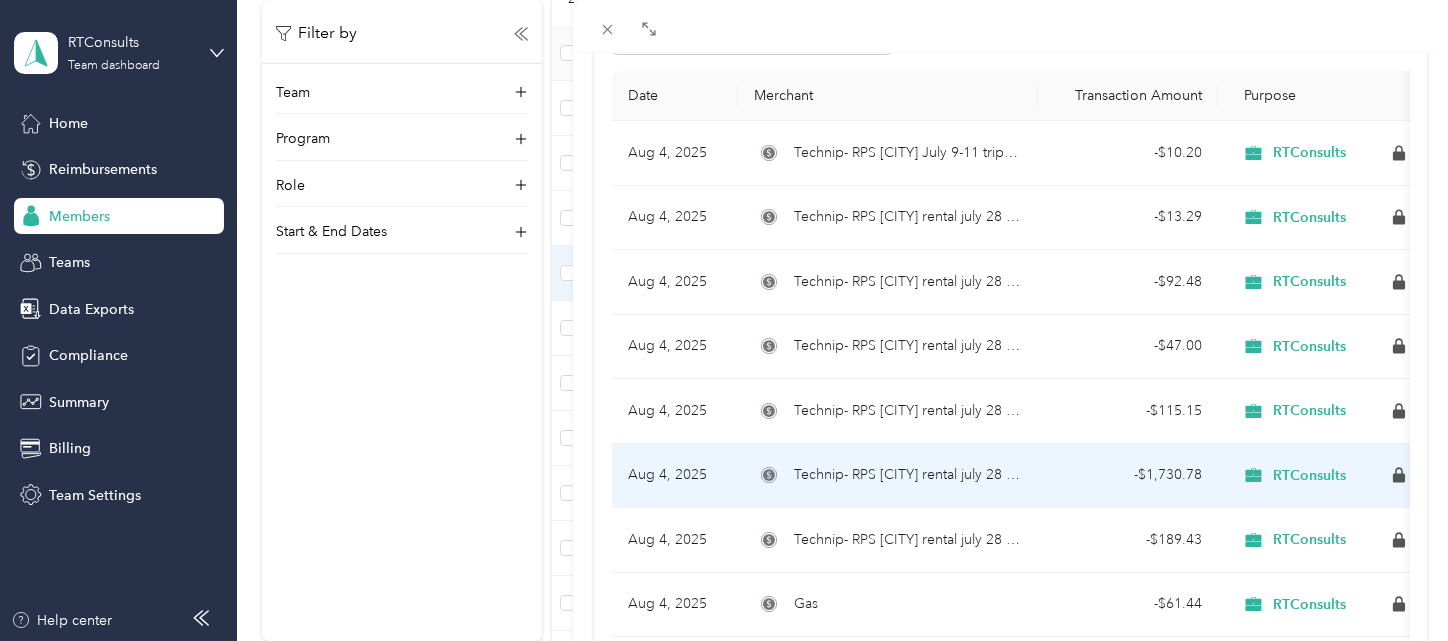scroll, scrollTop: 221, scrollLeft: 0, axis: vertical 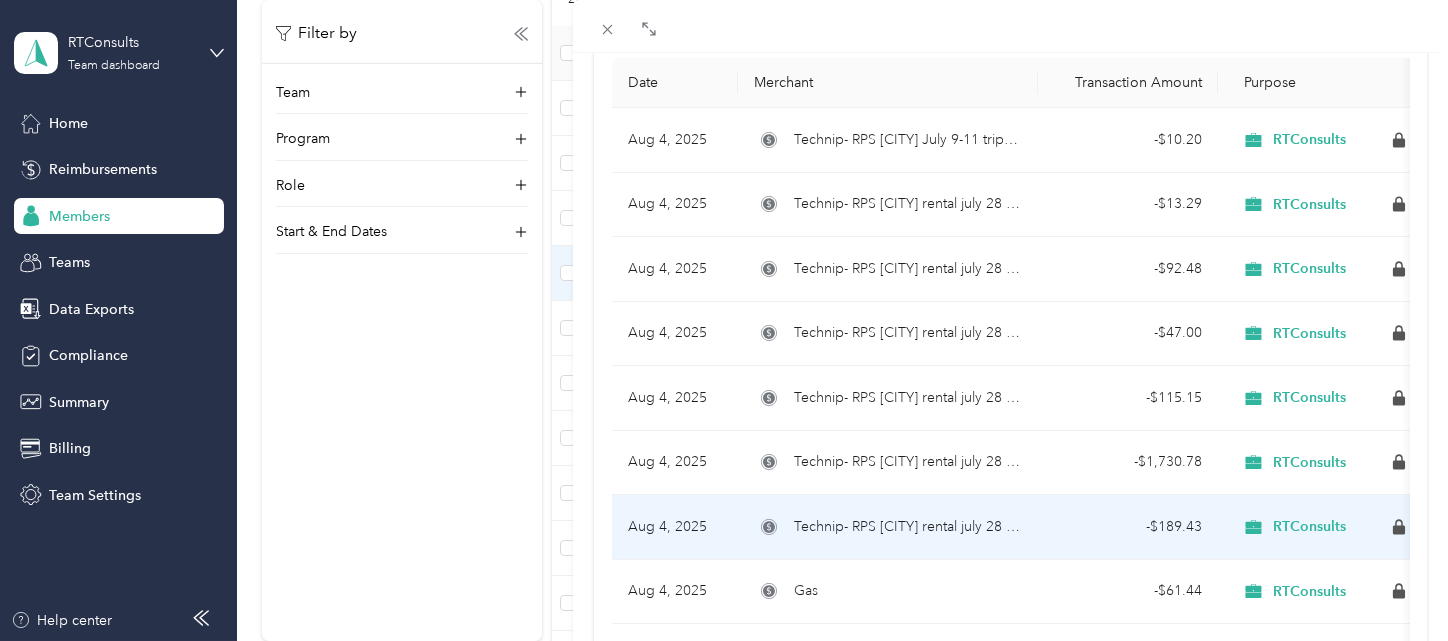 click on "Technip- RPS [CITY] rental july 28 hotel" at bounding box center (908, 527) 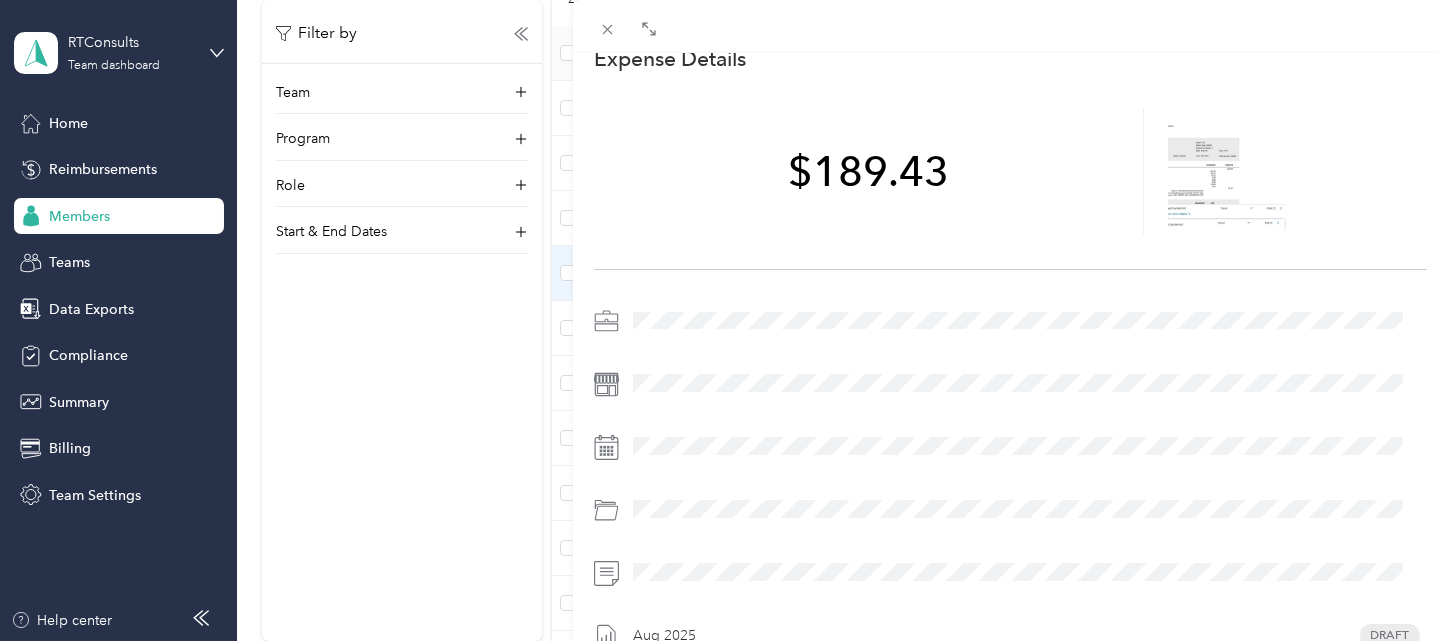 scroll, scrollTop: 73, scrollLeft: 0, axis: vertical 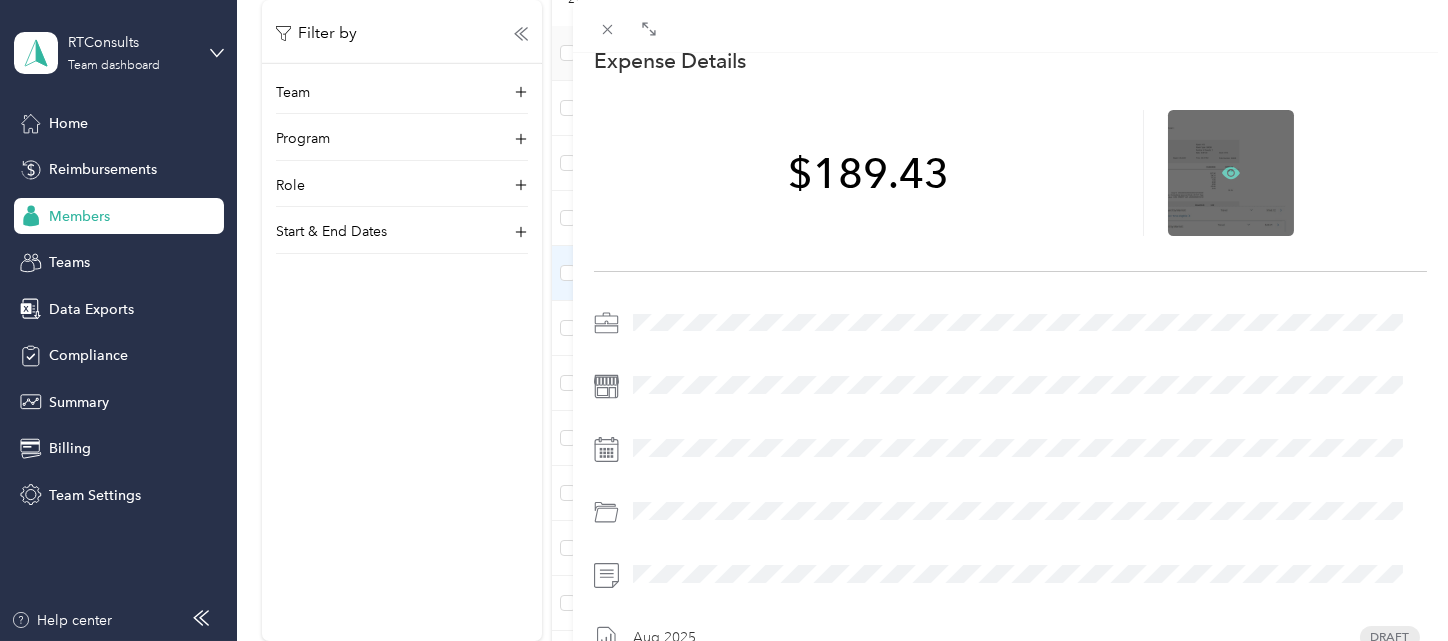 click 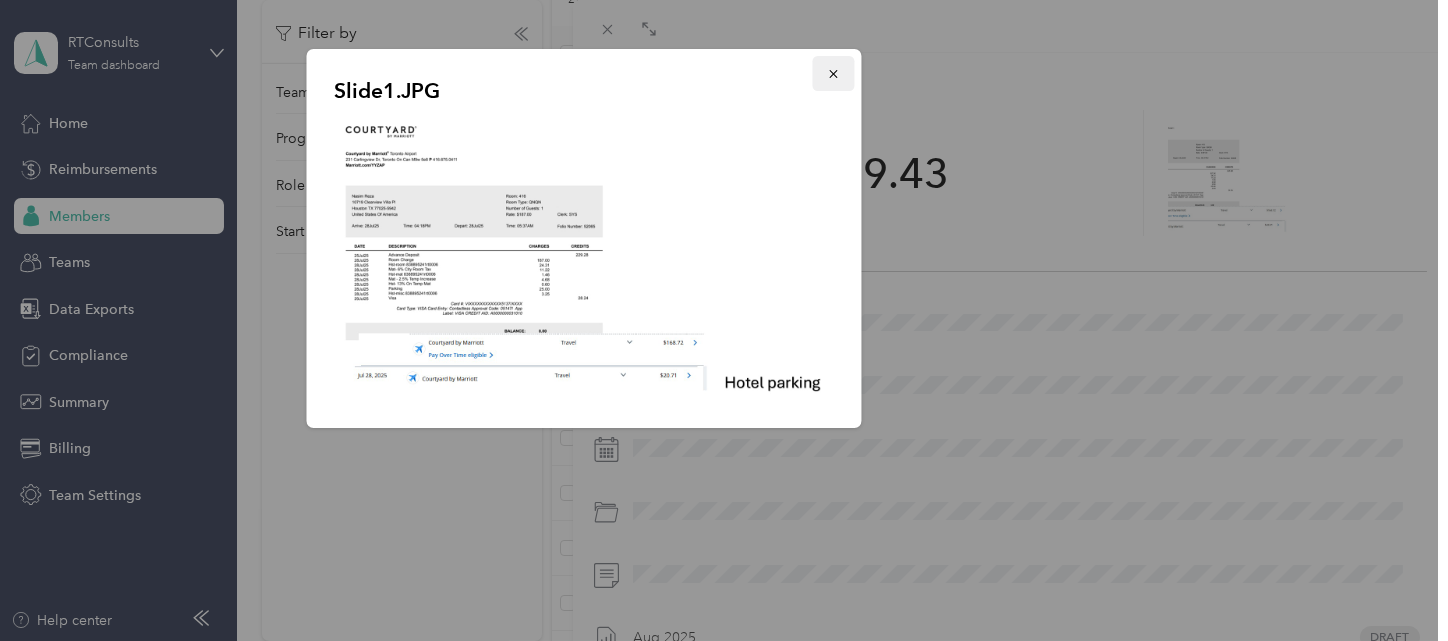 click 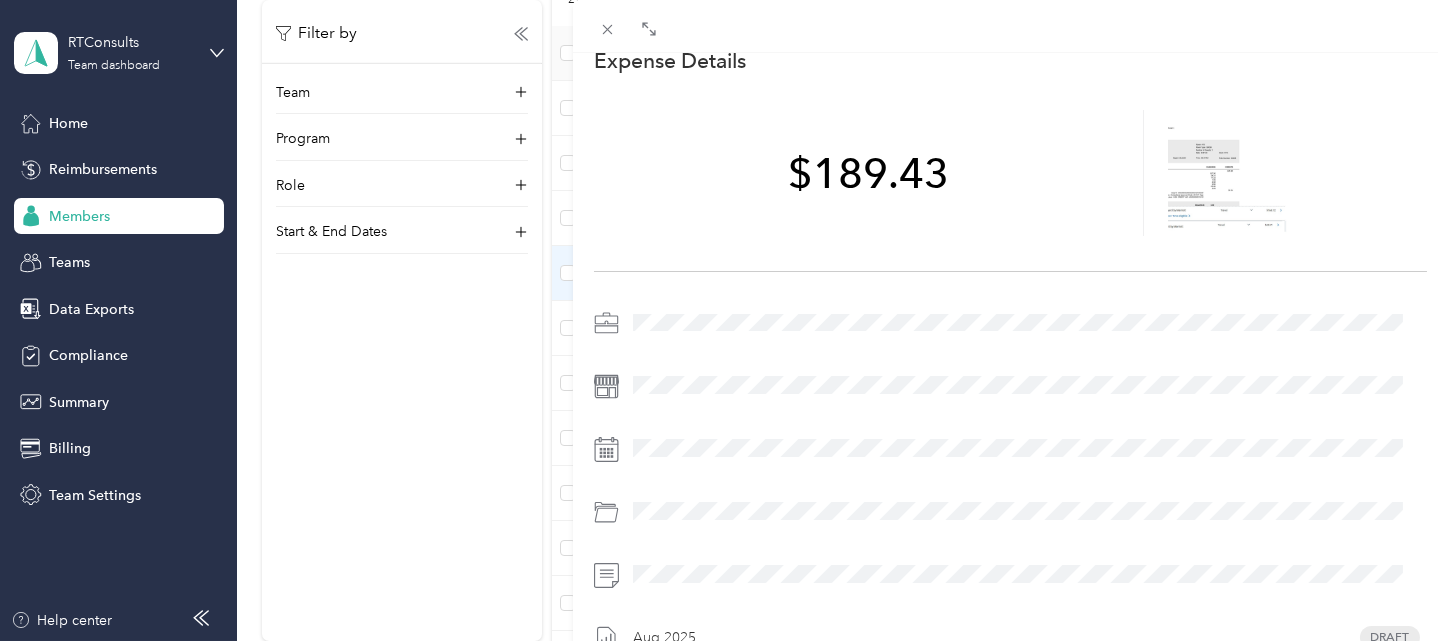 scroll, scrollTop: 0, scrollLeft: 0, axis: both 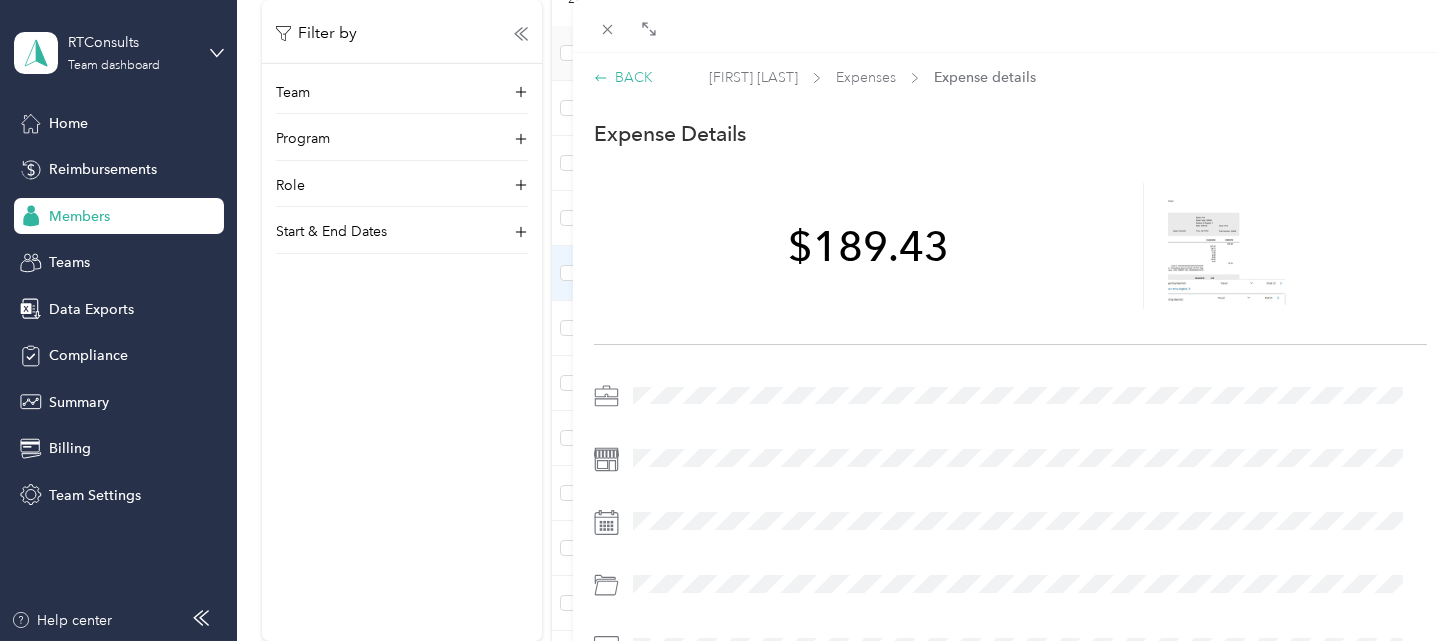 click on "BACK" at bounding box center [623, 77] 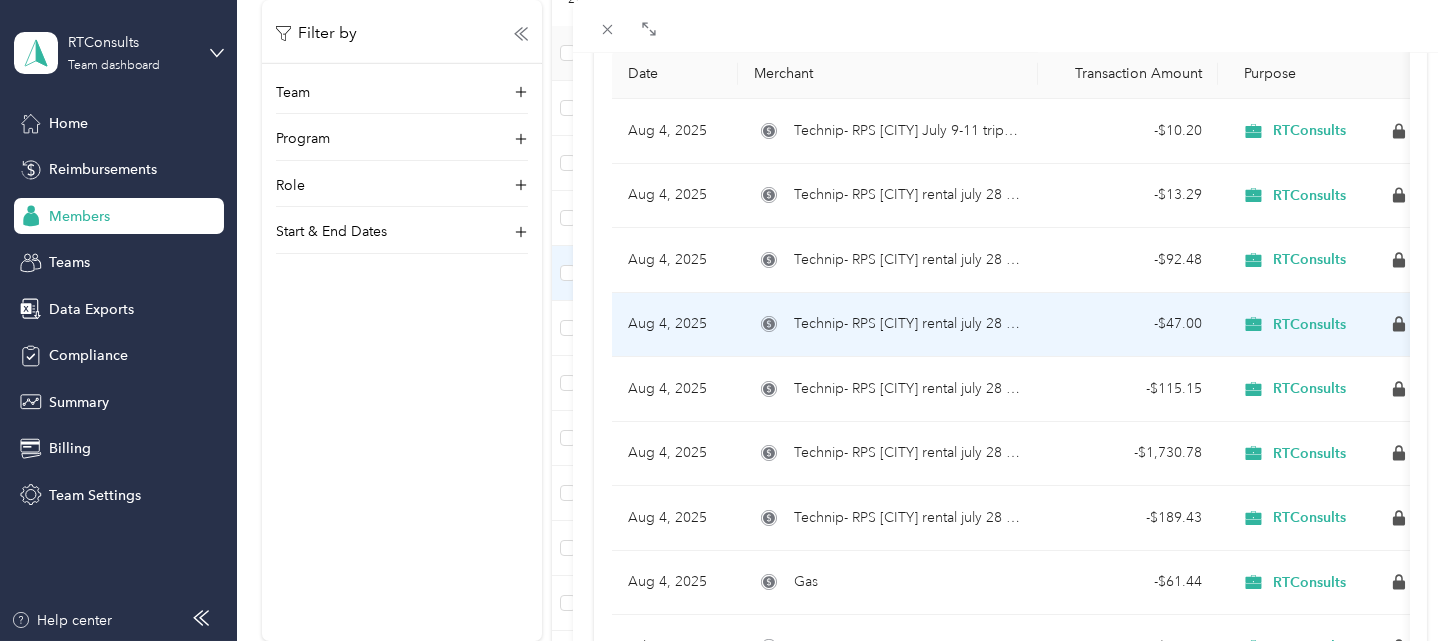 scroll, scrollTop: 296, scrollLeft: 0, axis: vertical 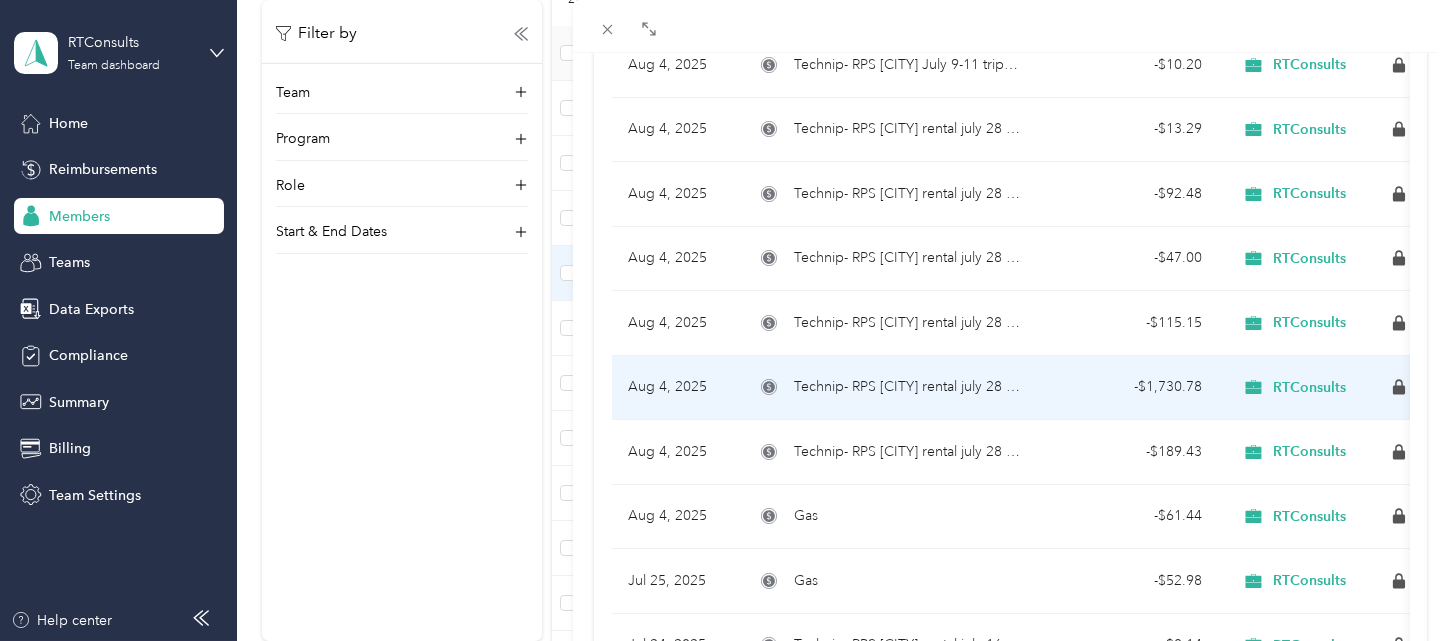 click on "-  $1,730.78" at bounding box center (1128, 387) 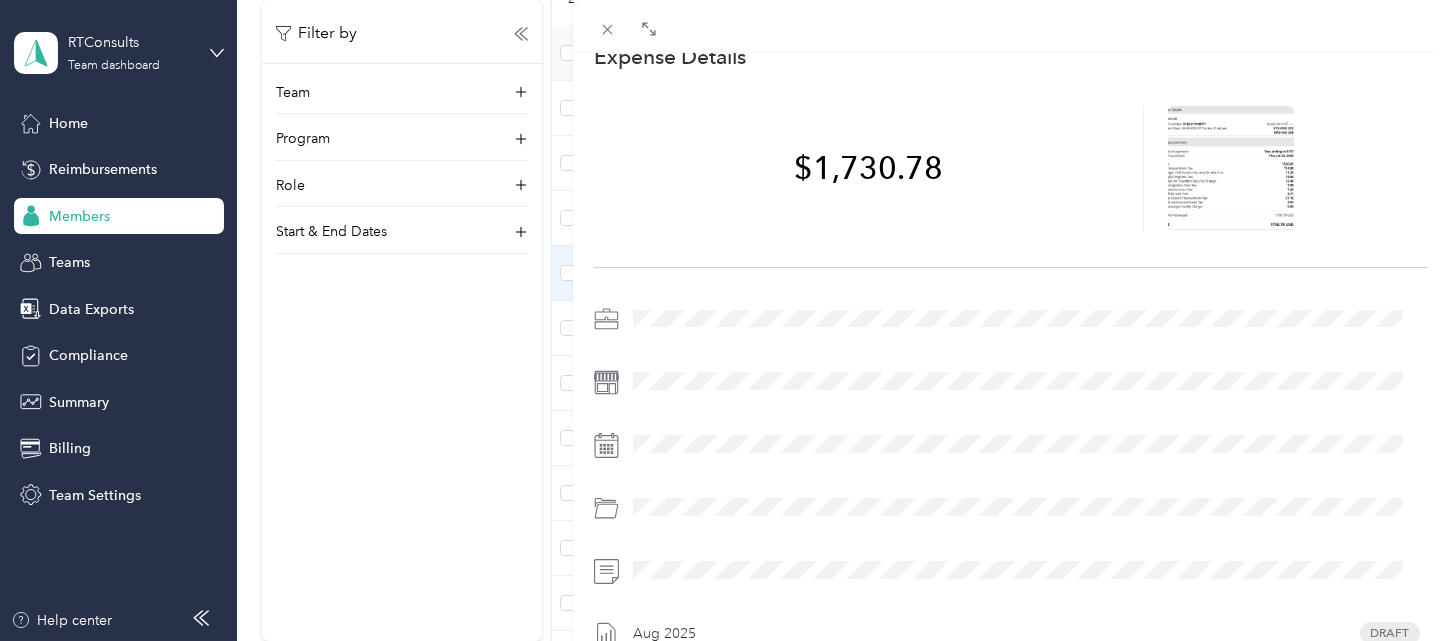 scroll, scrollTop: 0, scrollLeft: 0, axis: both 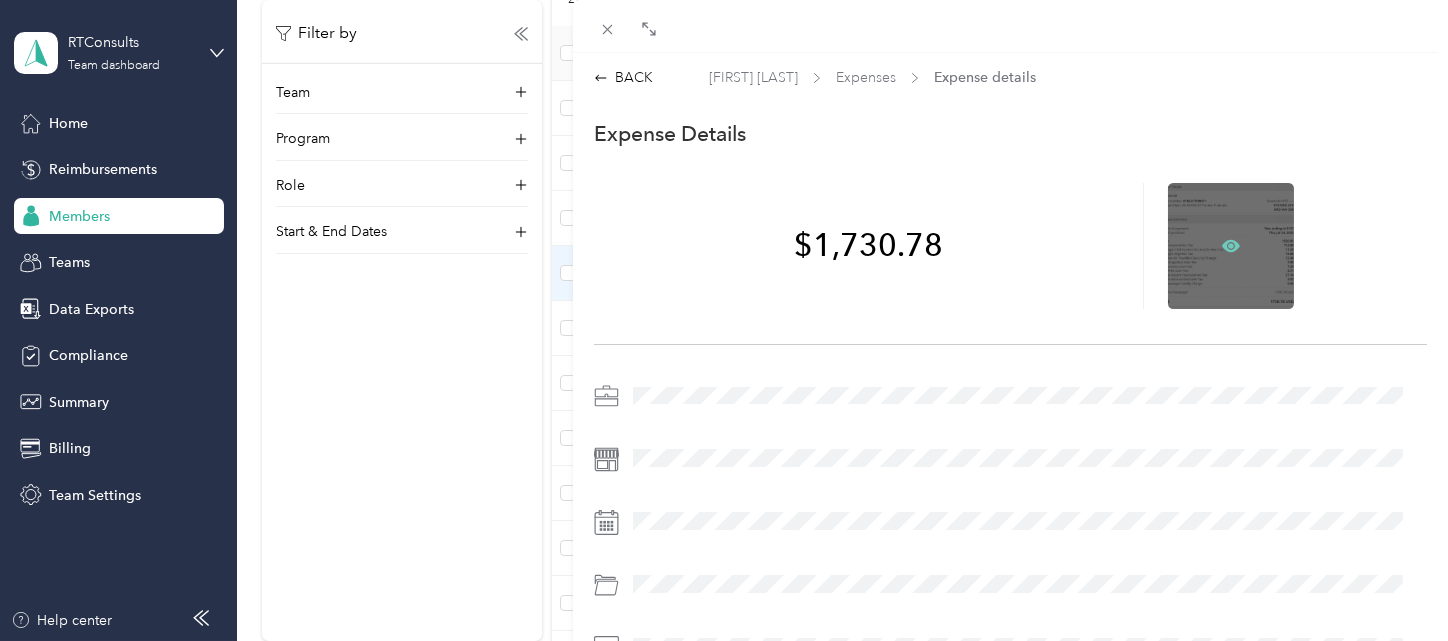 click 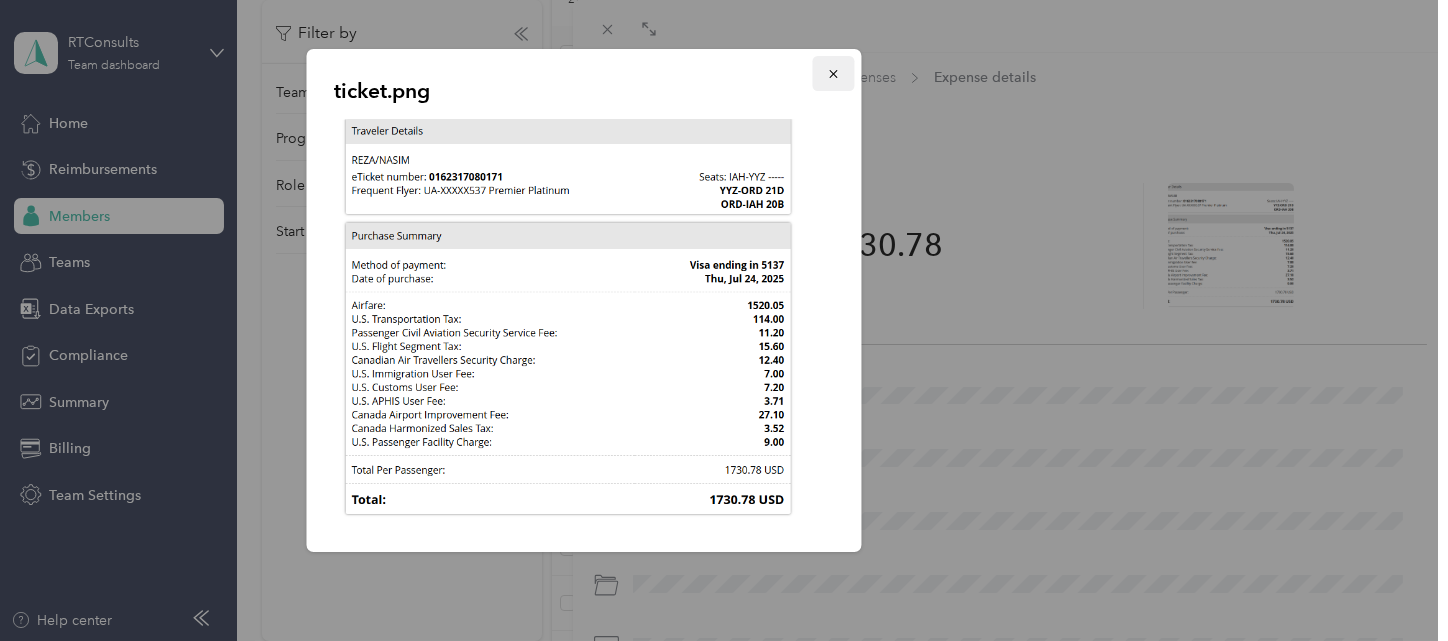 click 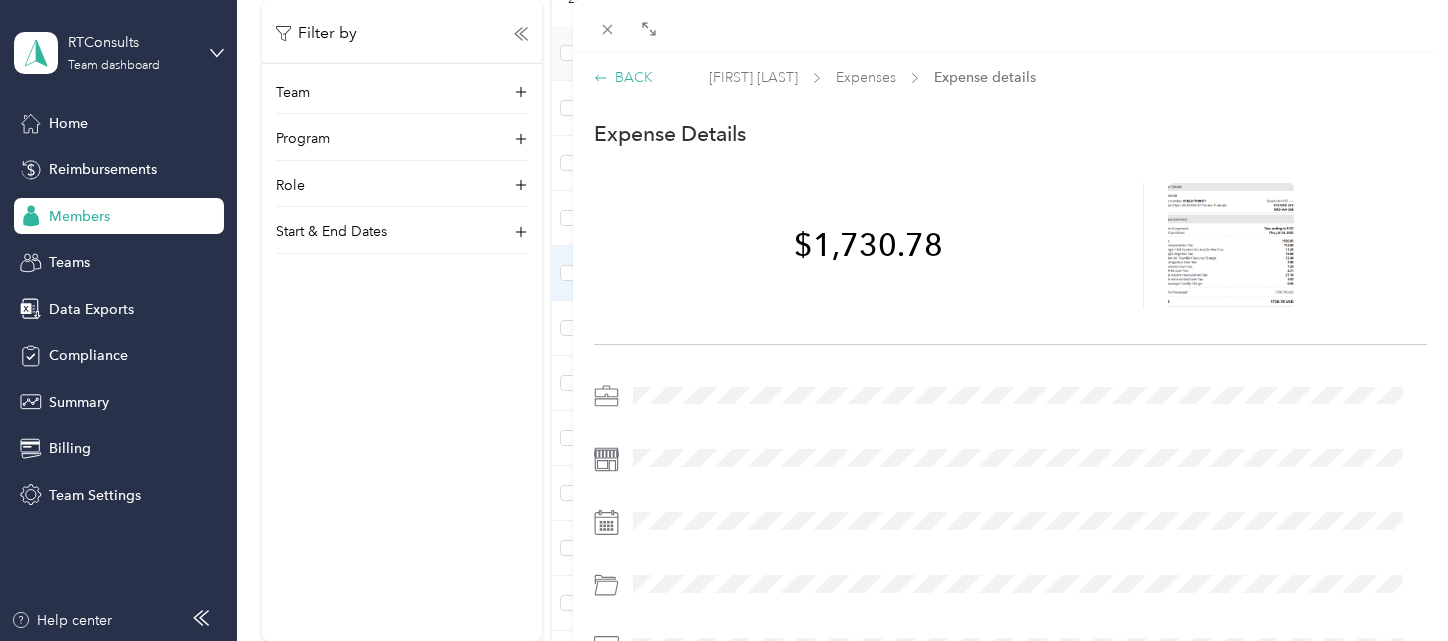 click 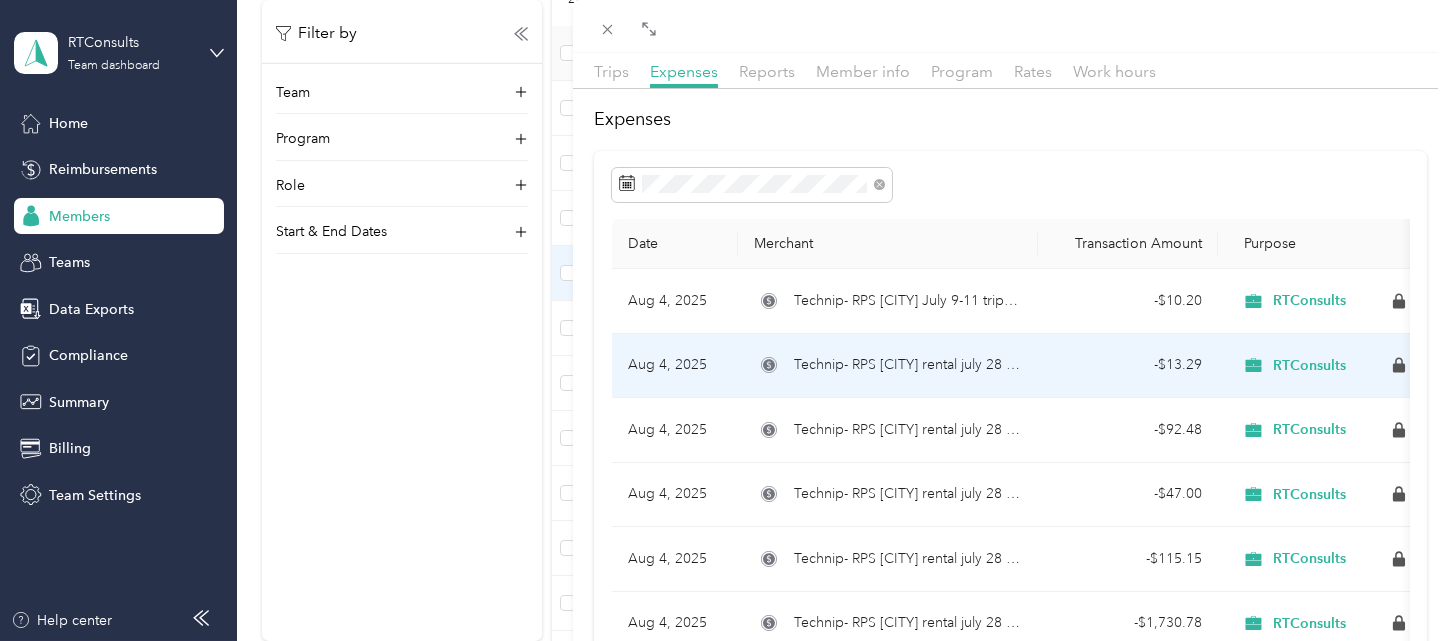 scroll, scrollTop: 148, scrollLeft: 0, axis: vertical 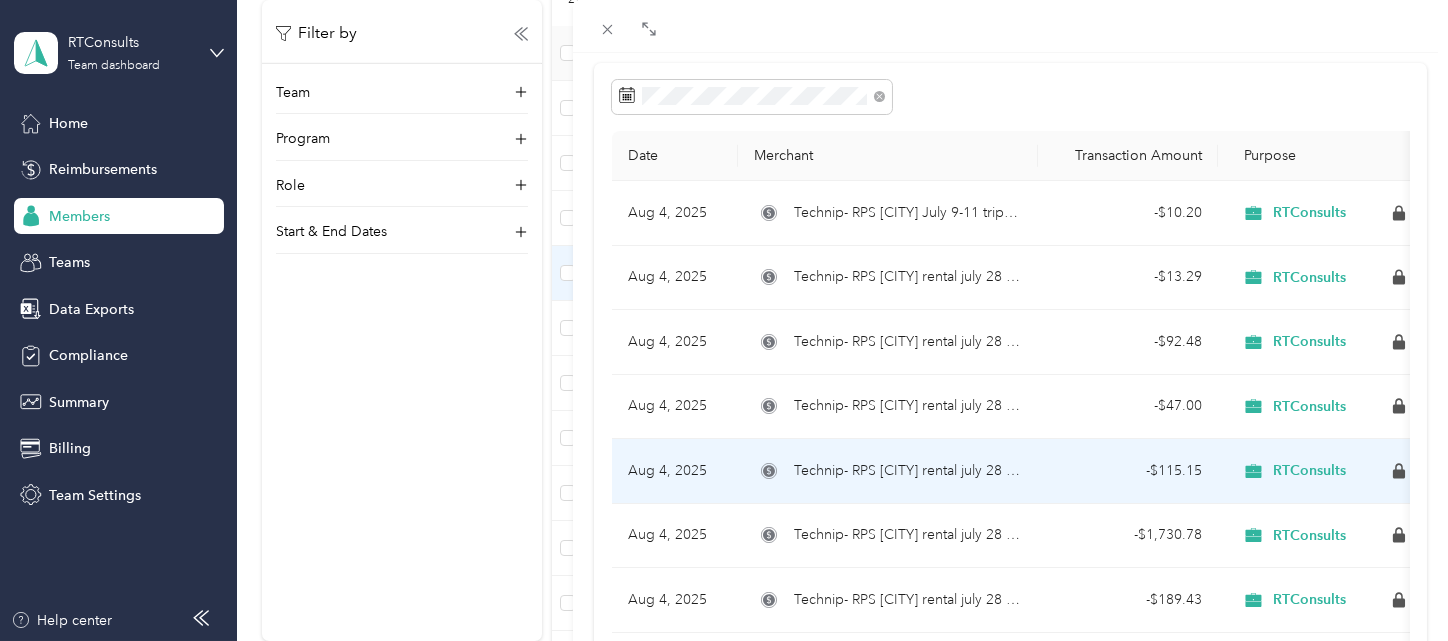 click on "Technip- RPS [CITY] rental july 28 rental" at bounding box center (888, 471) 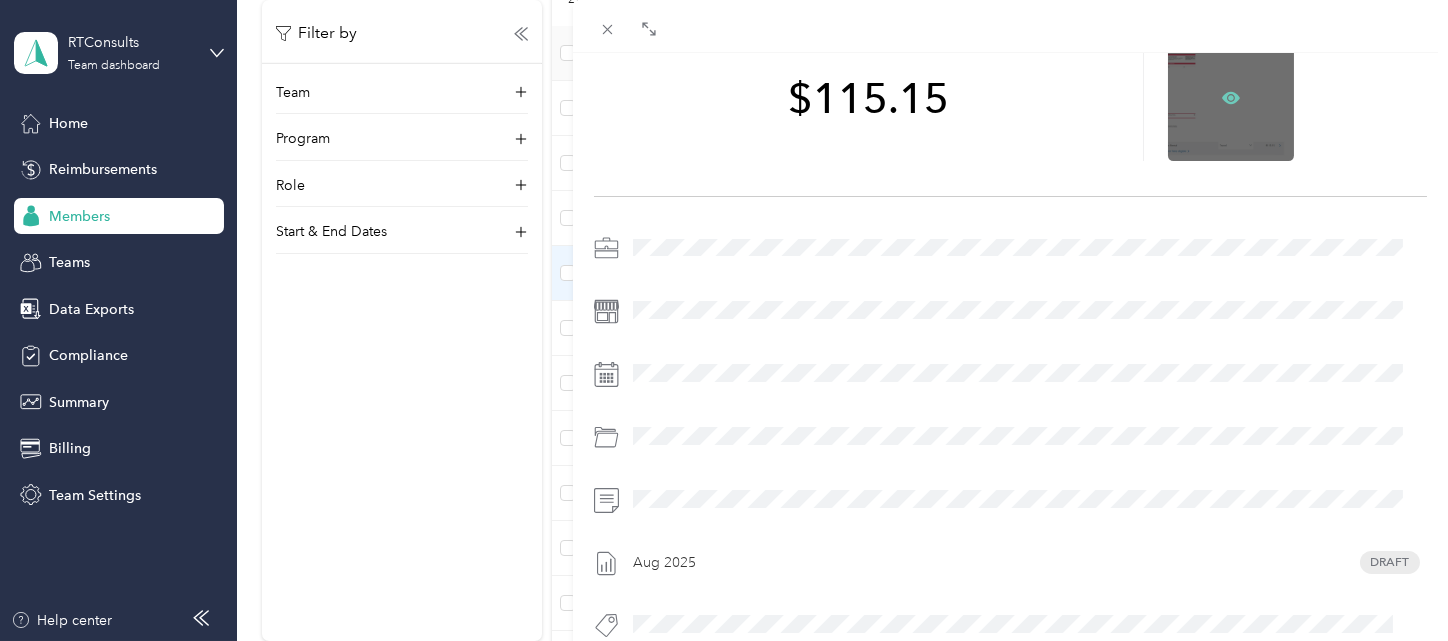 click 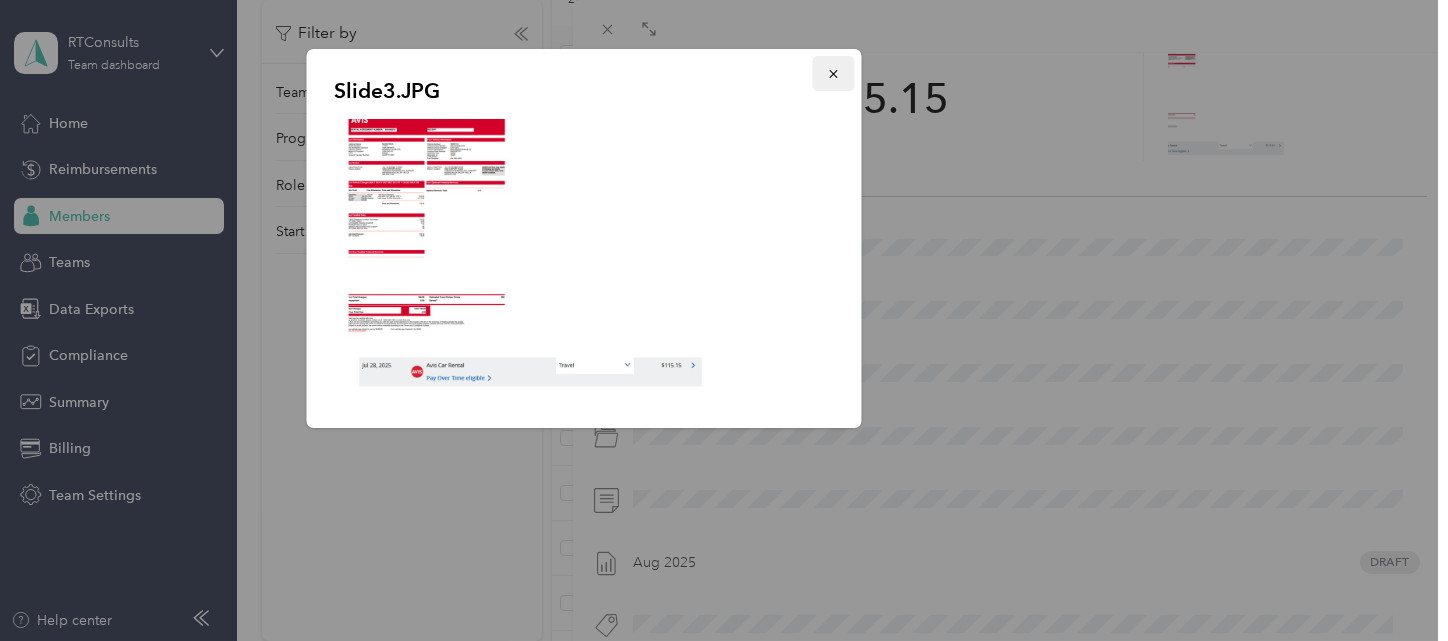 click 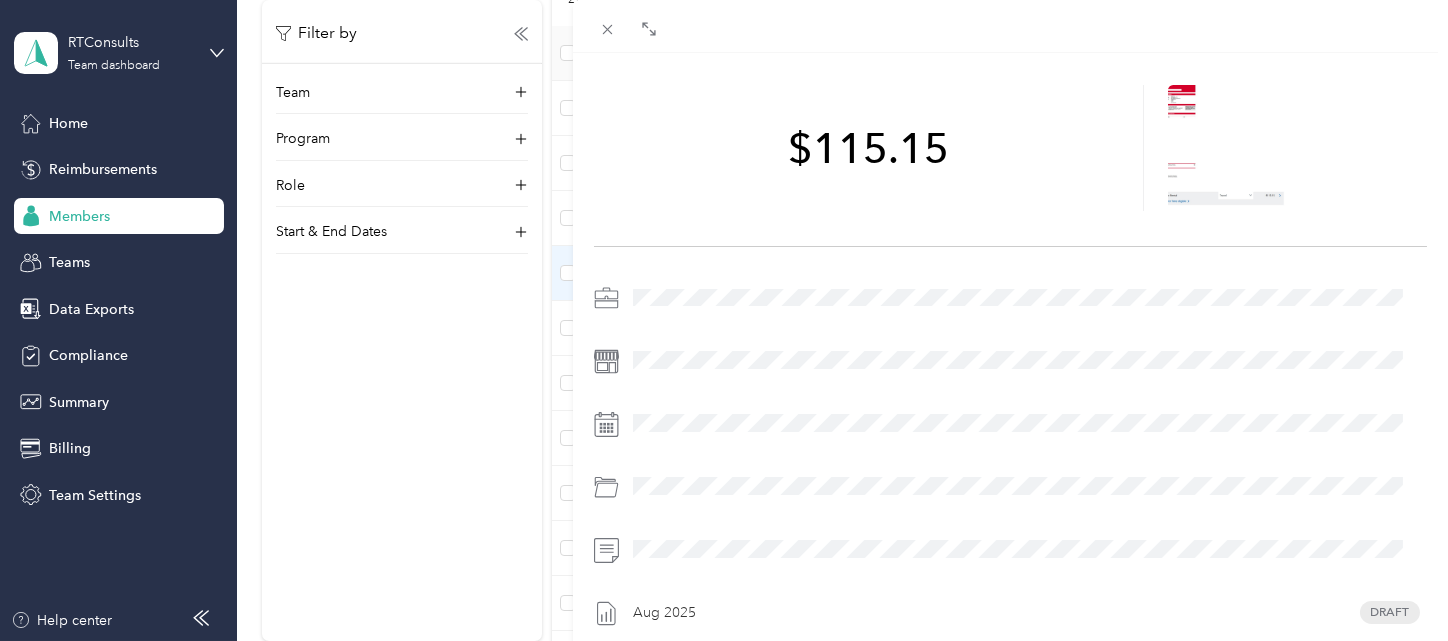 scroll, scrollTop: 0, scrollLeft: 0, axis: both 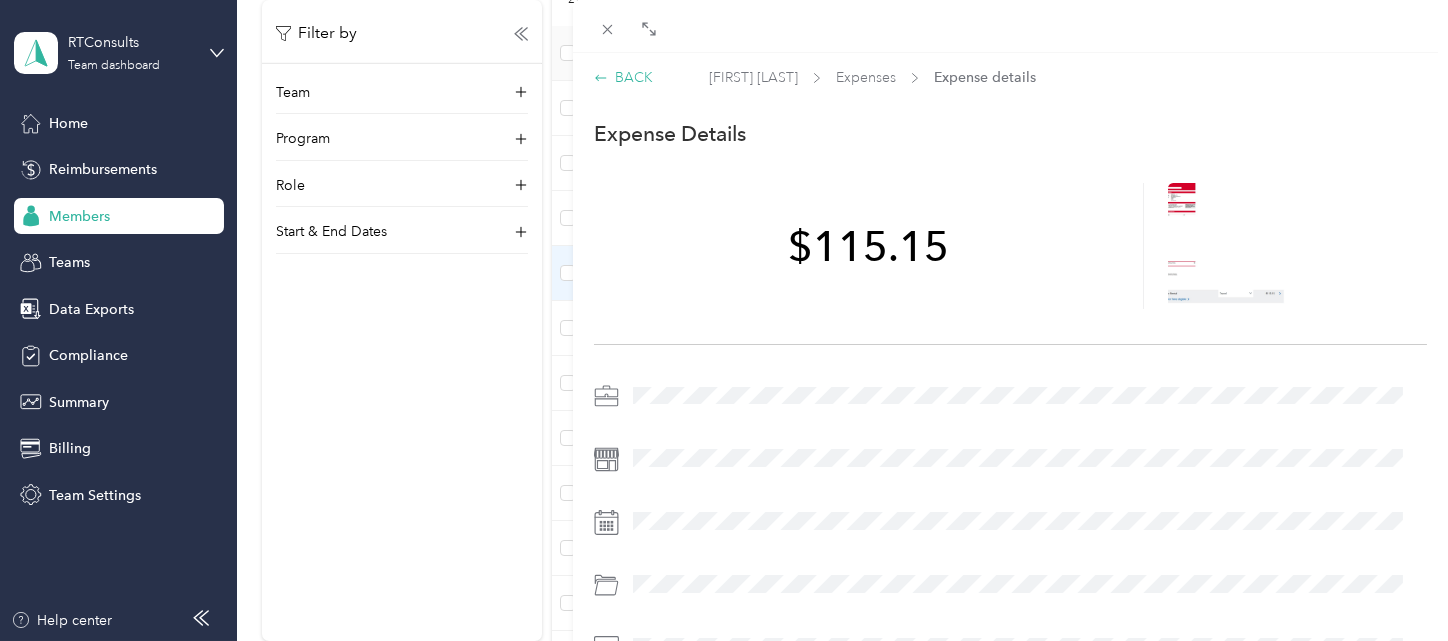 click on "BACK" at bounding box center (623, 77) 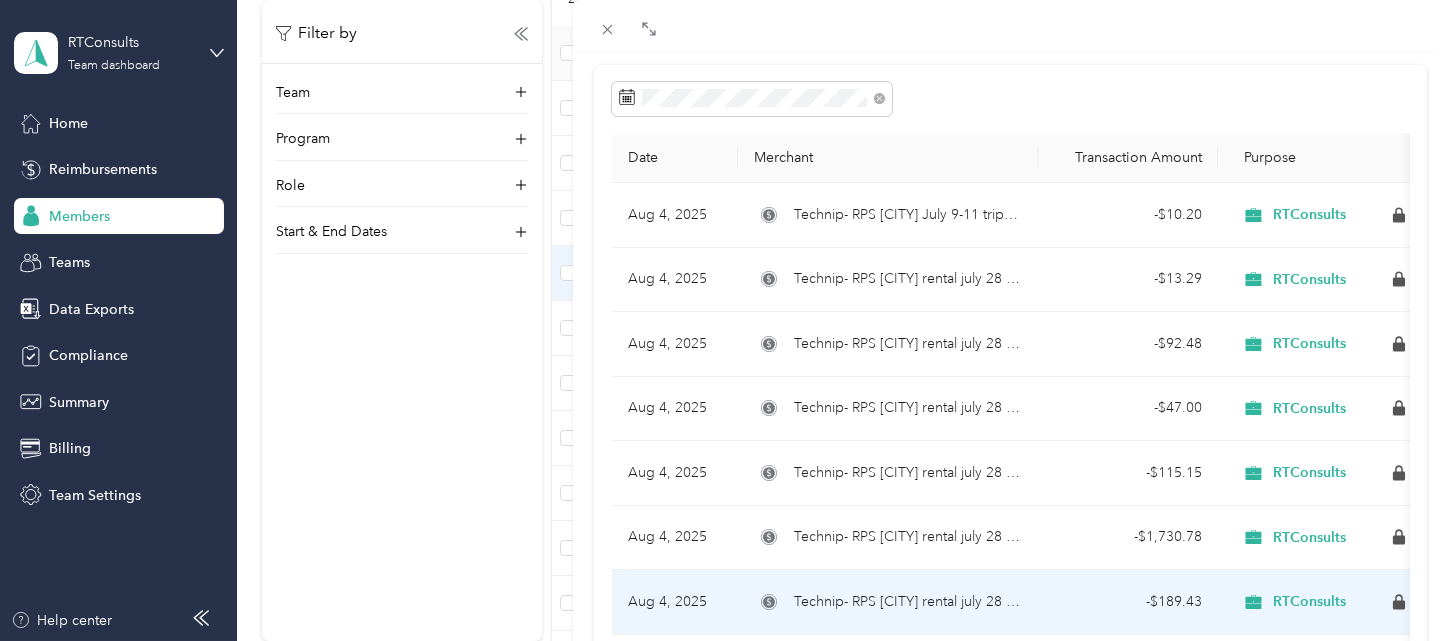 scroll, scrollTop: 148, scrollLeft: 0, axis: vertical 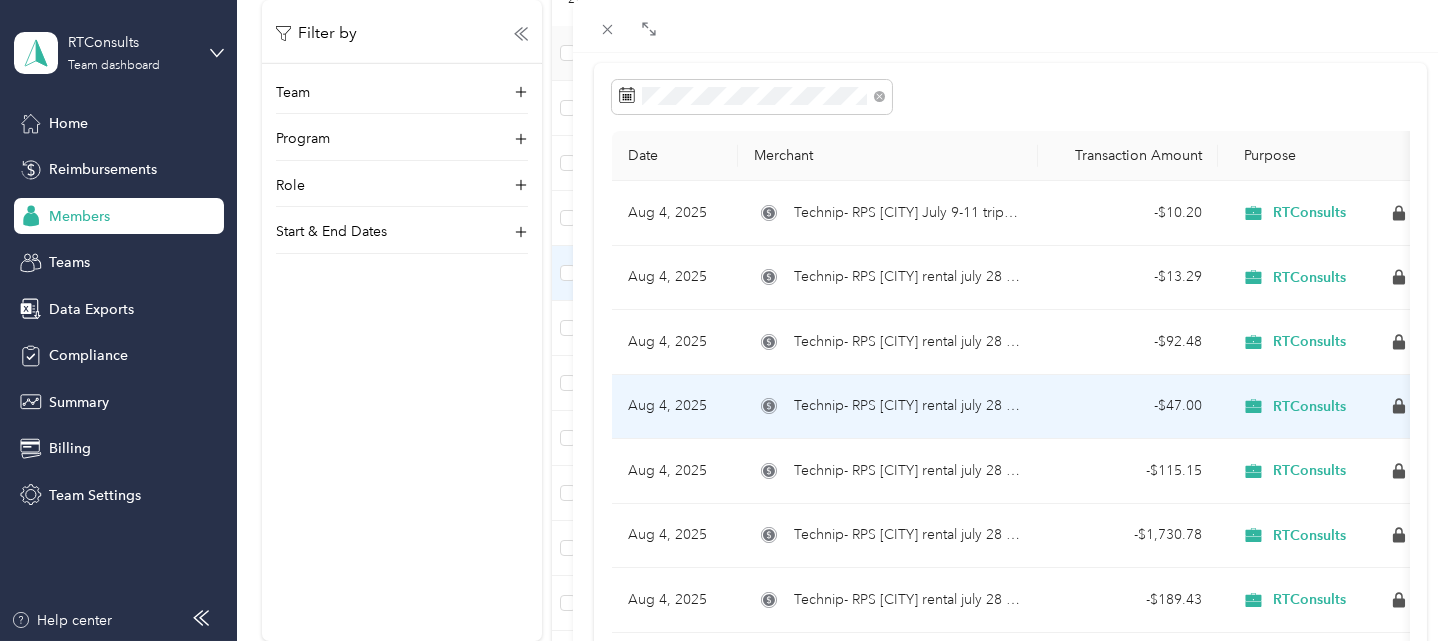 click on "Technip- RPS [CITY] rental july 28 parking" at bounding box center [908, 406] 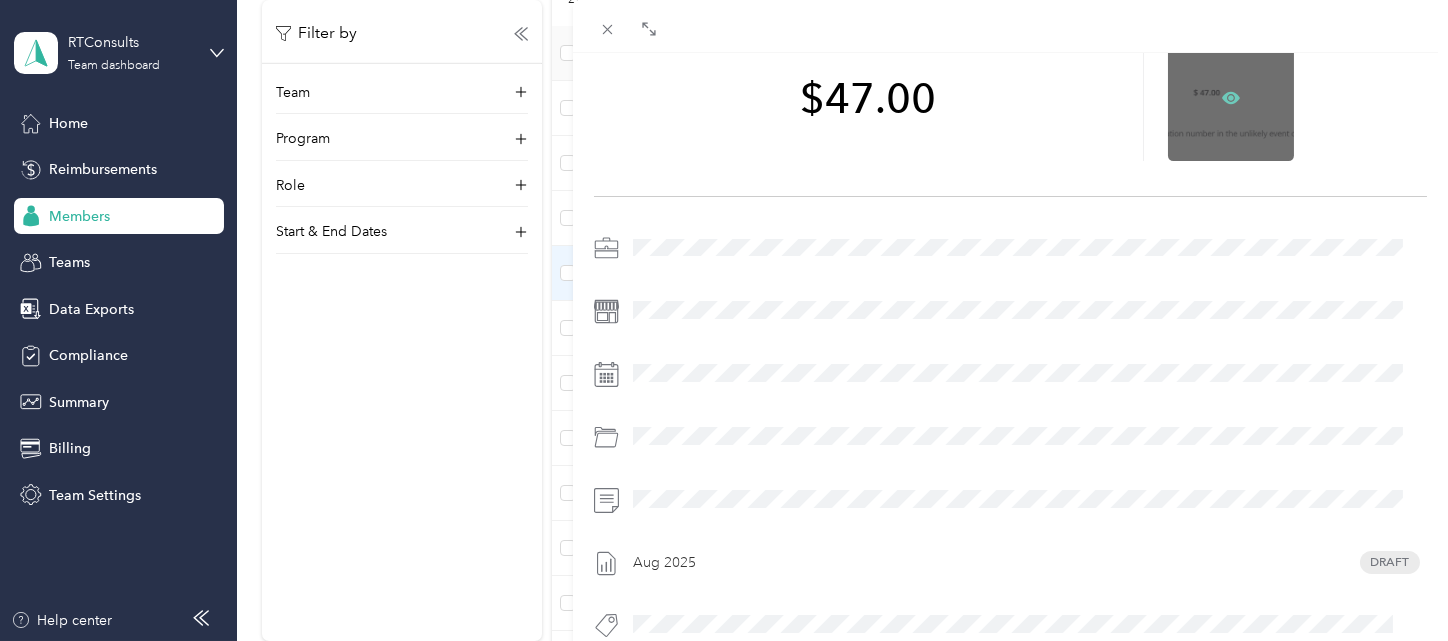 click 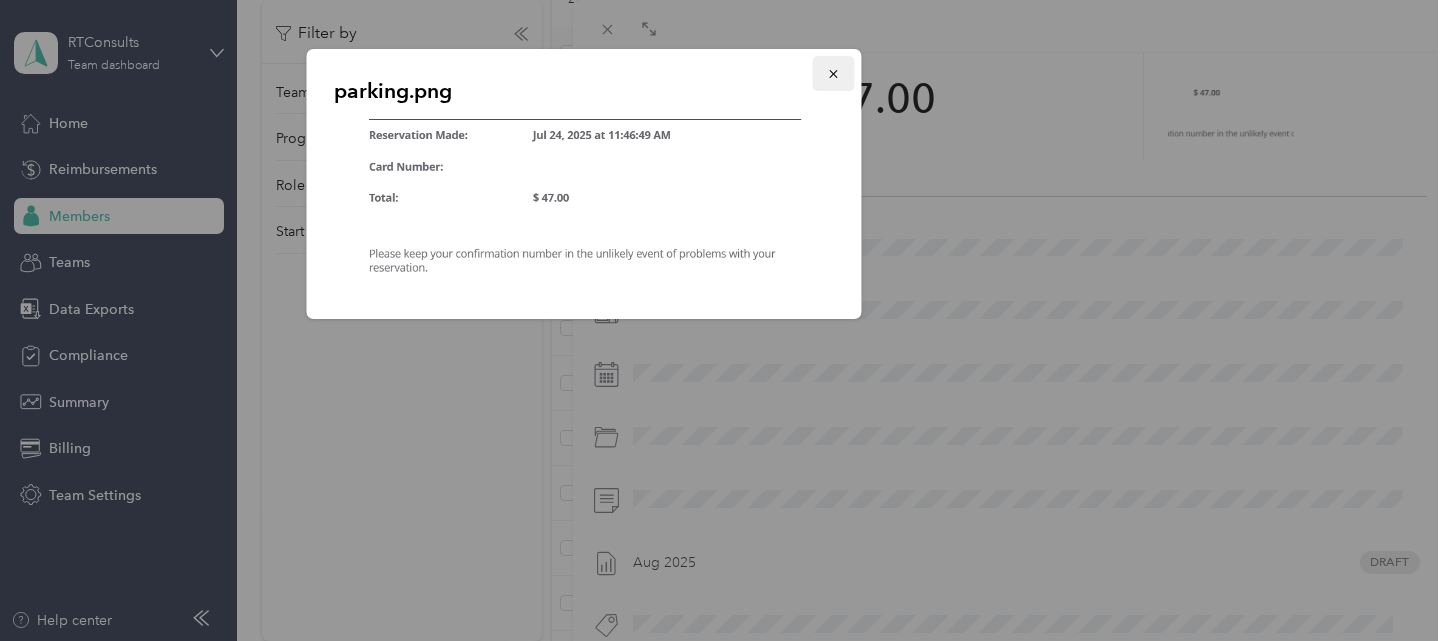 click 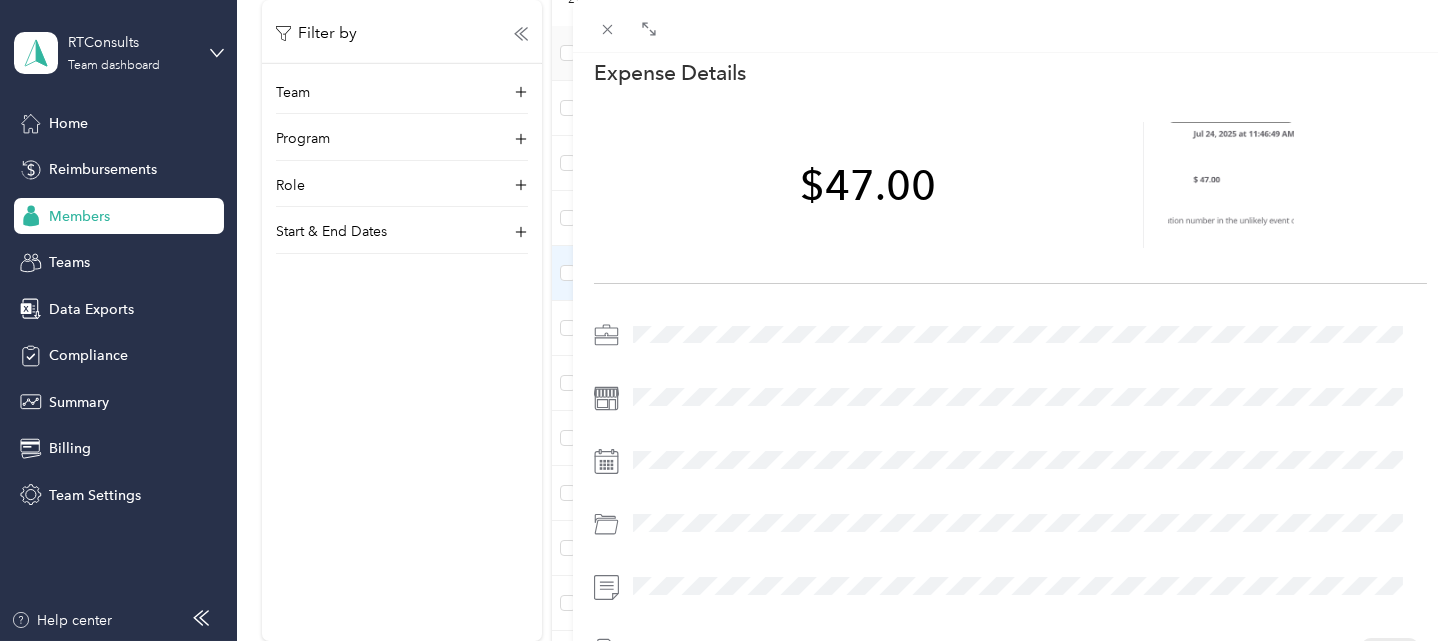 scroll, scrollTop: 0, scrollLeft: 0, axis: both 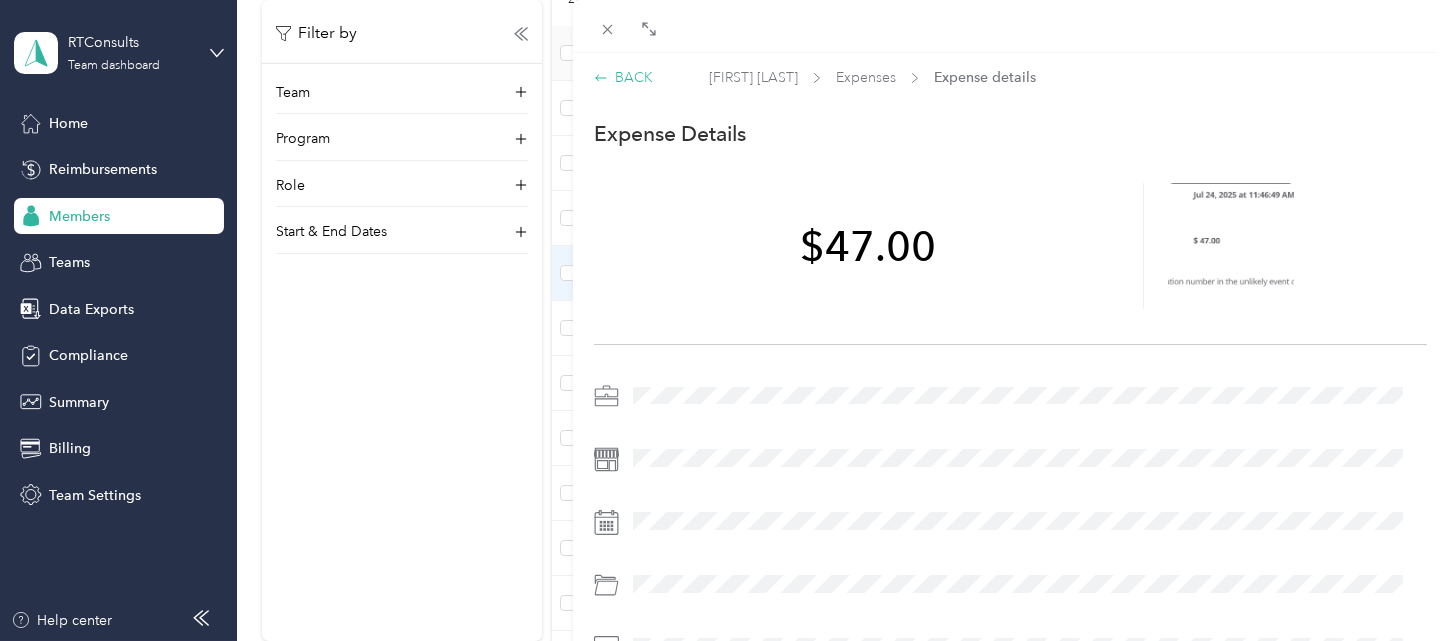 click on "BACK" at bounding box center (623, 77) 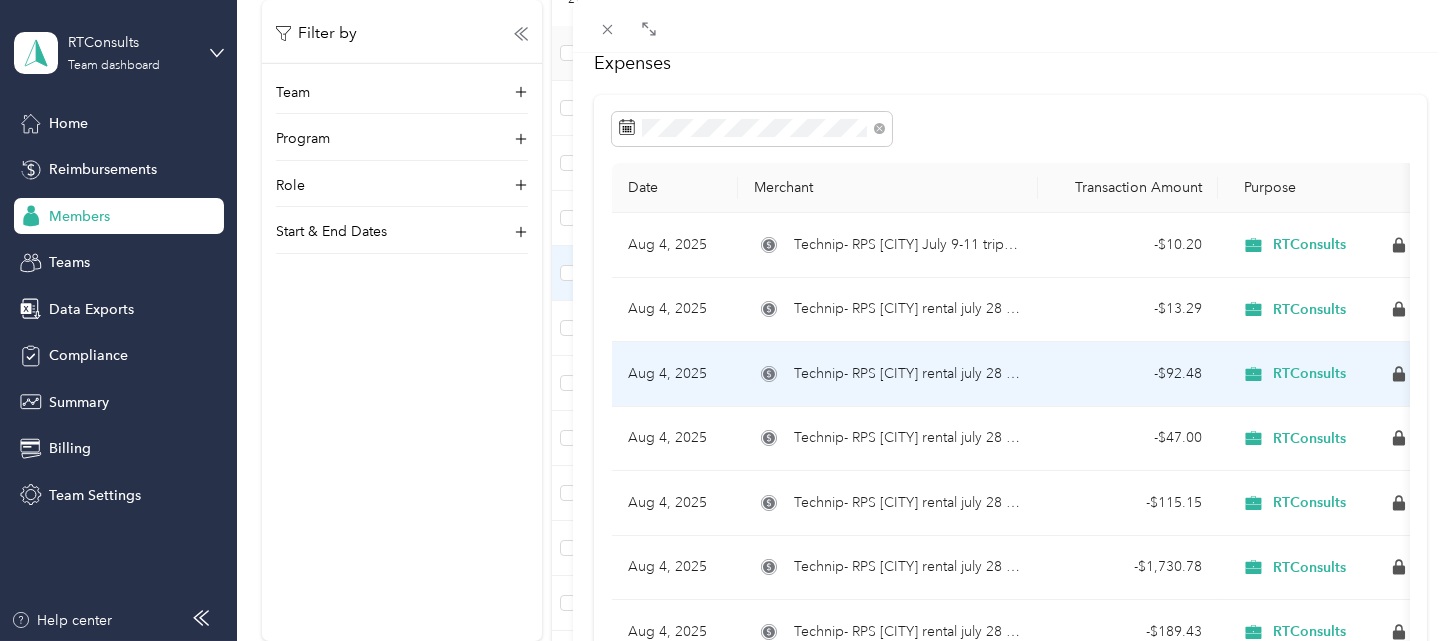 scroll, scrollTop: 148, scrollLeft: 0, axis: vertical 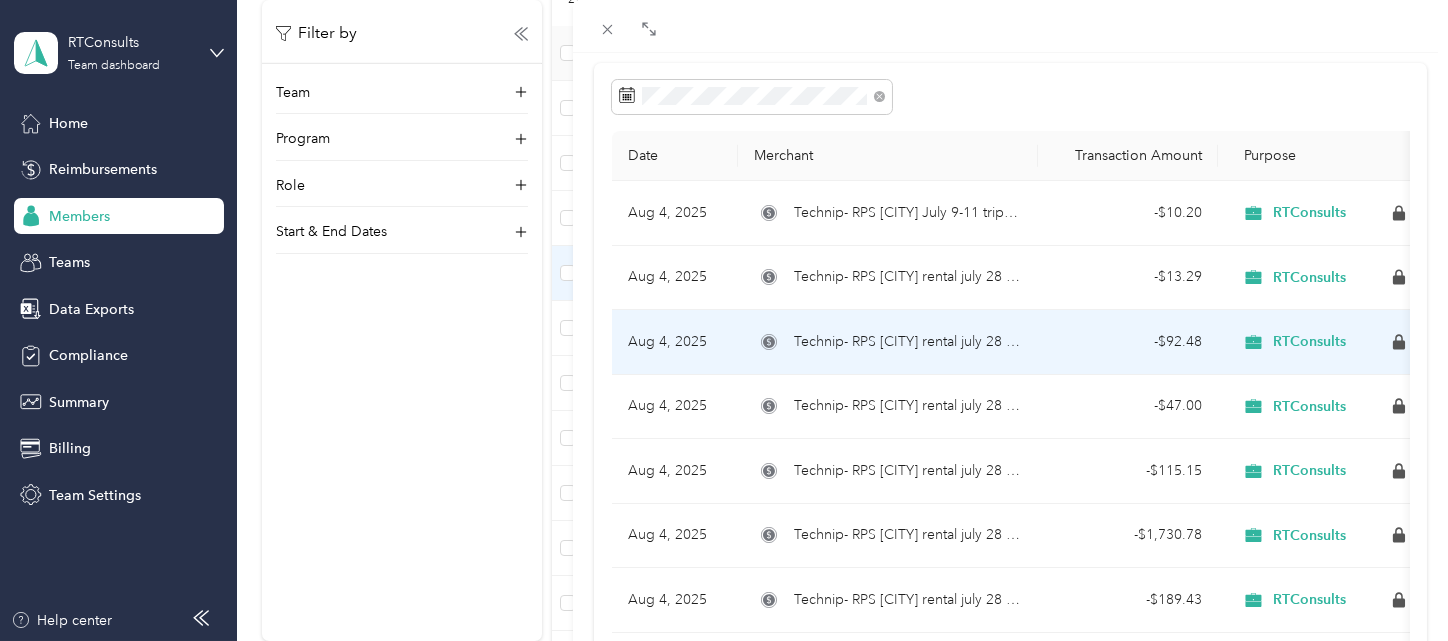 click on "-  $92.48" at bounding box center [1128, 342] 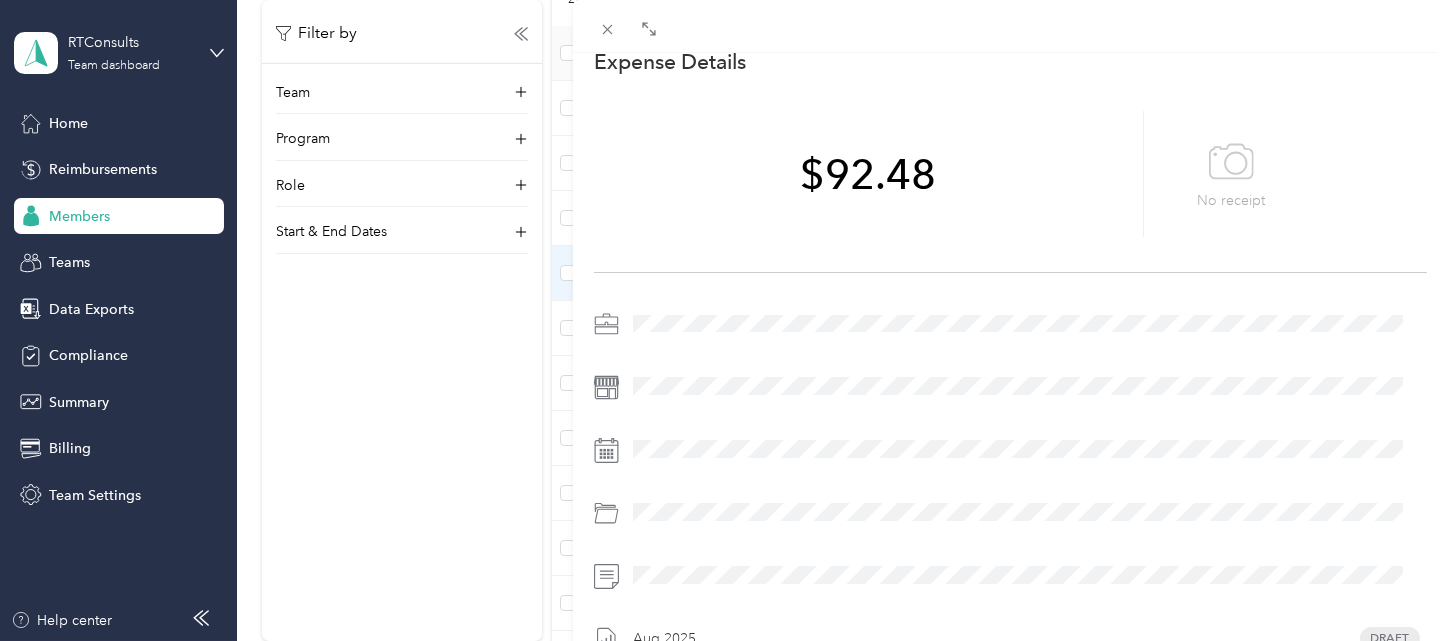 scroll, scrollTop: 0, scrollLeft: 0, axis: both 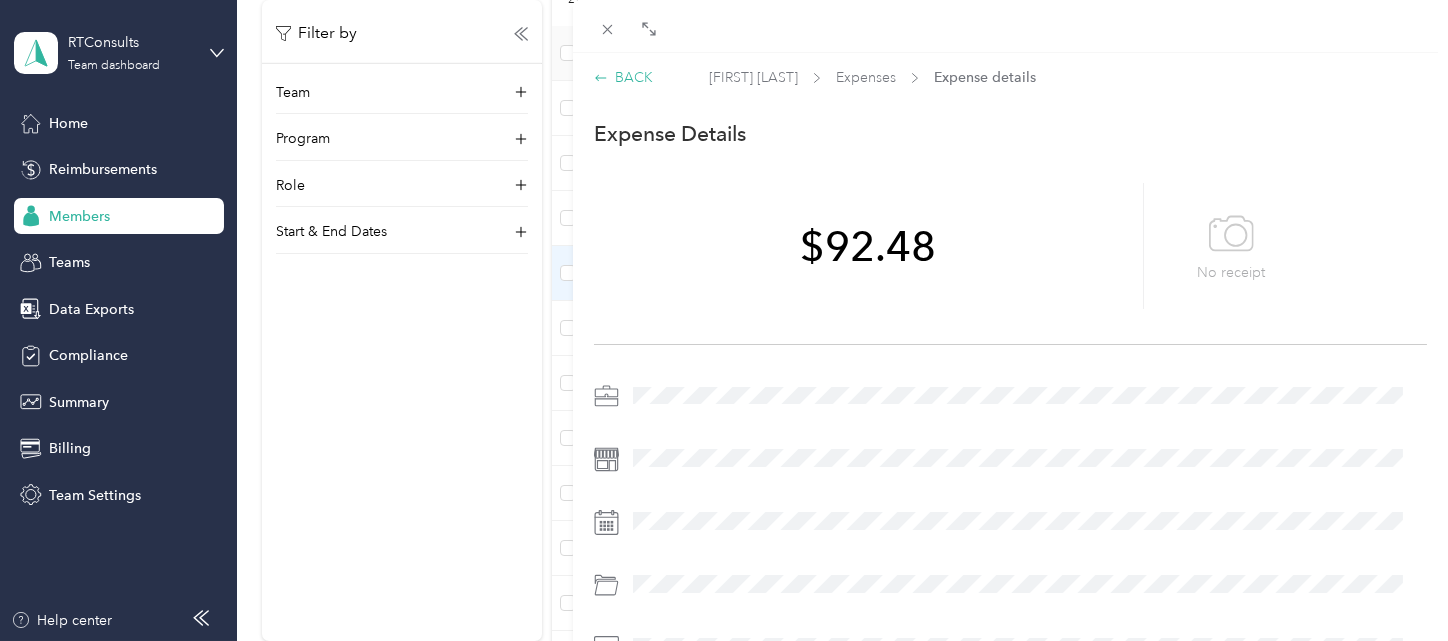 click on "BACK" at bounding box center (623, 77) 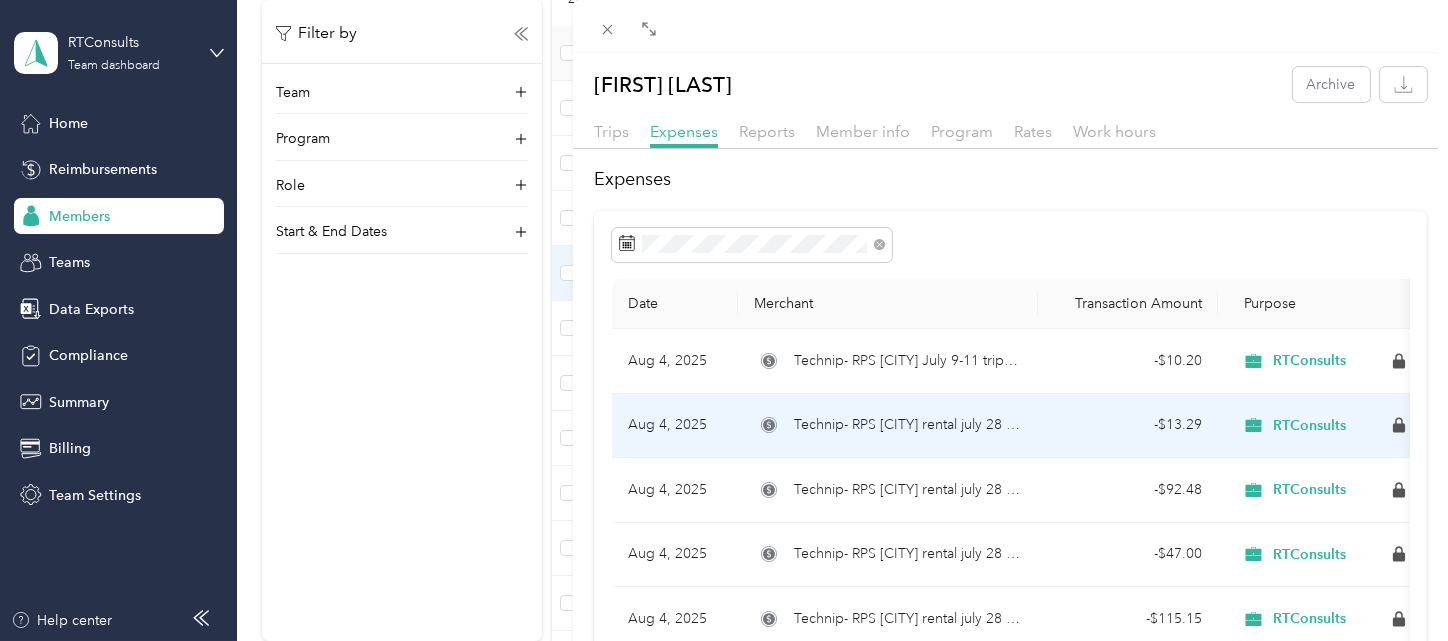 click on "-  $13.29" at bounding box center (1128, 425) 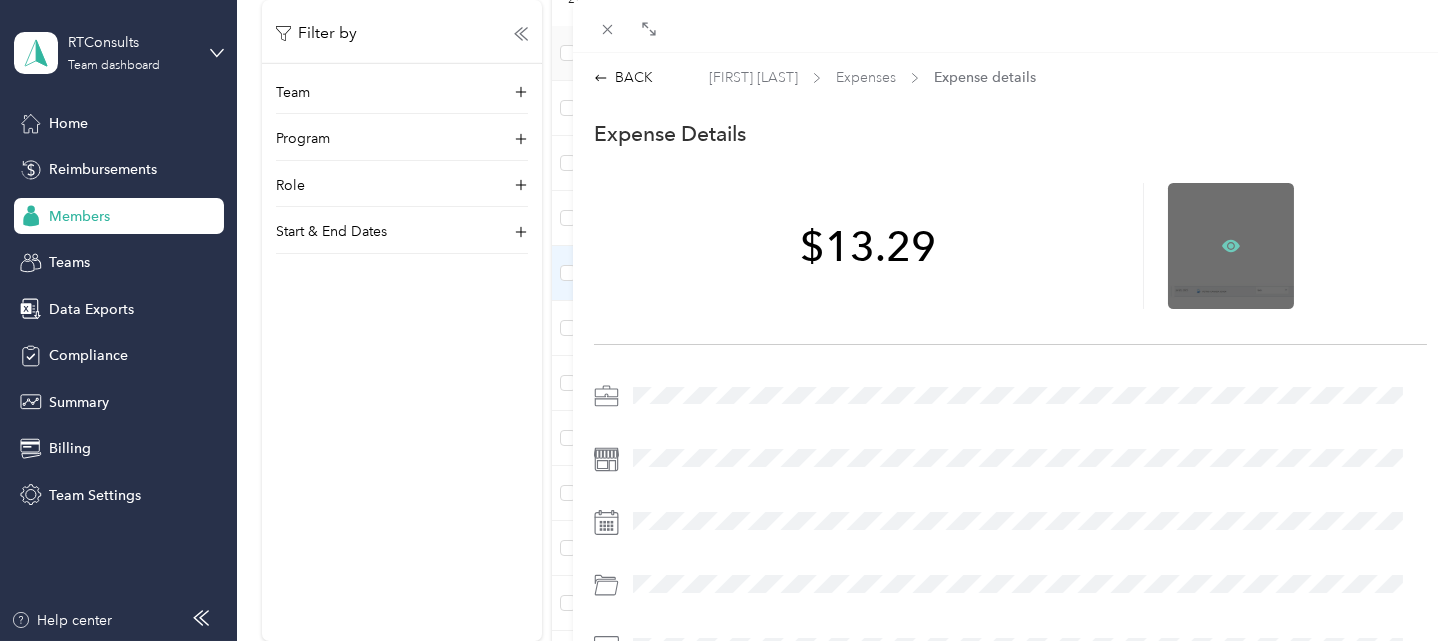 click 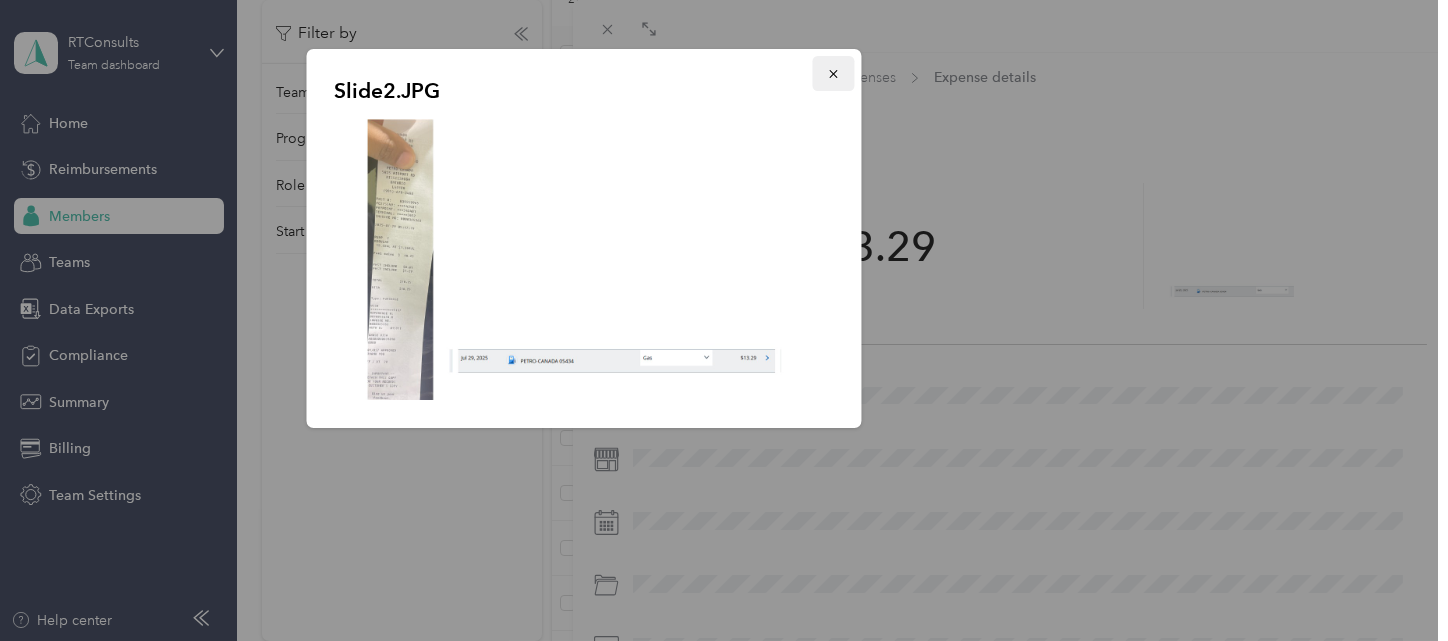 click 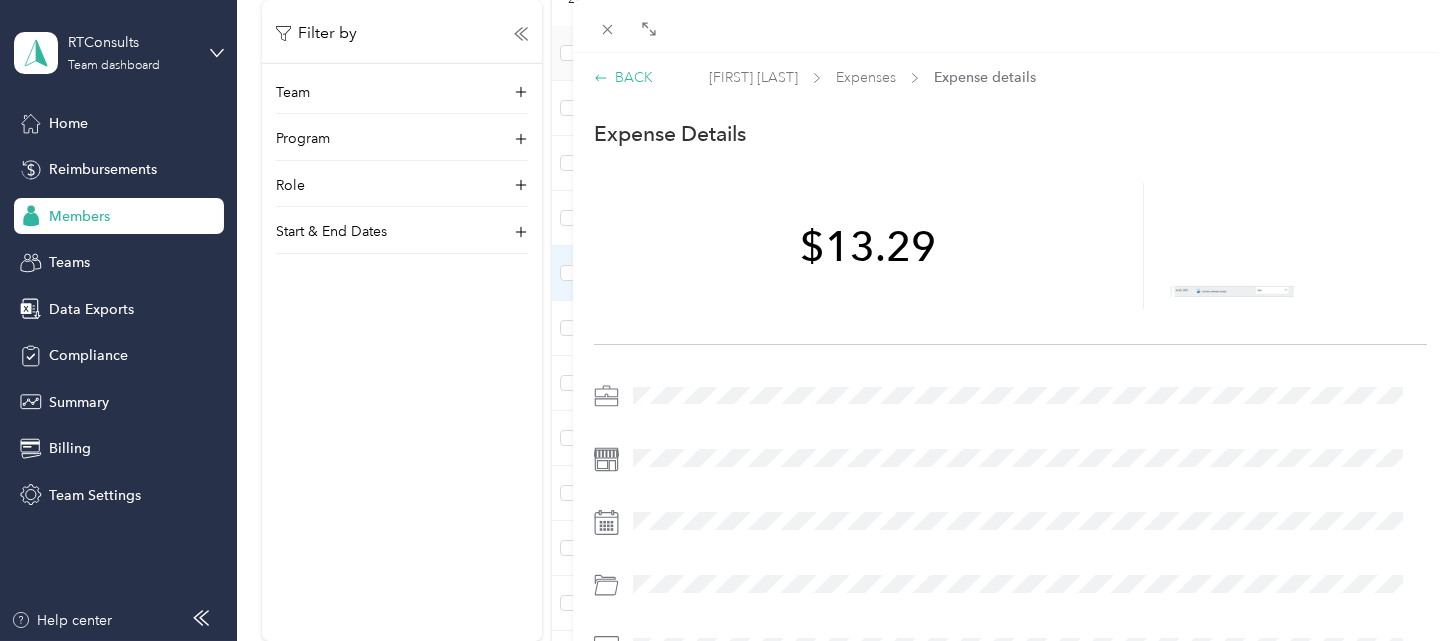 click on "BACK" at bounding box center [623, 77] 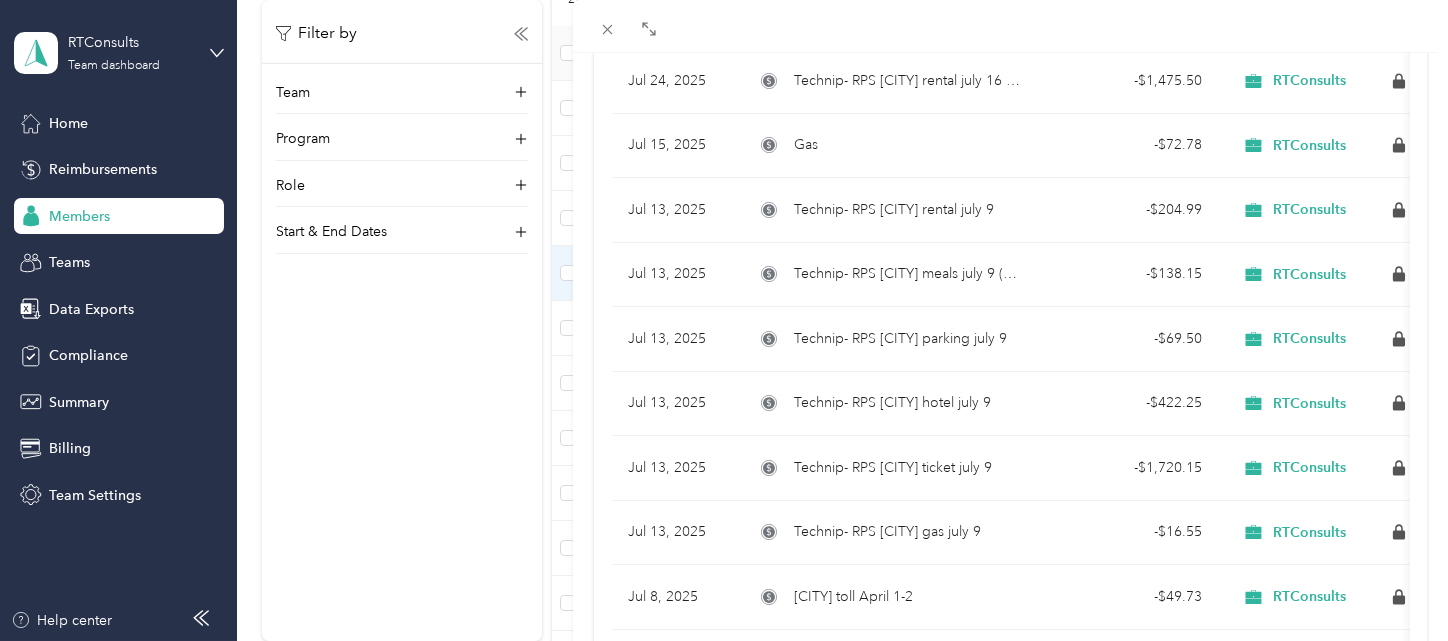 scroll, scrollTop: 1185, scrollLeft: 0, axis: vertical 